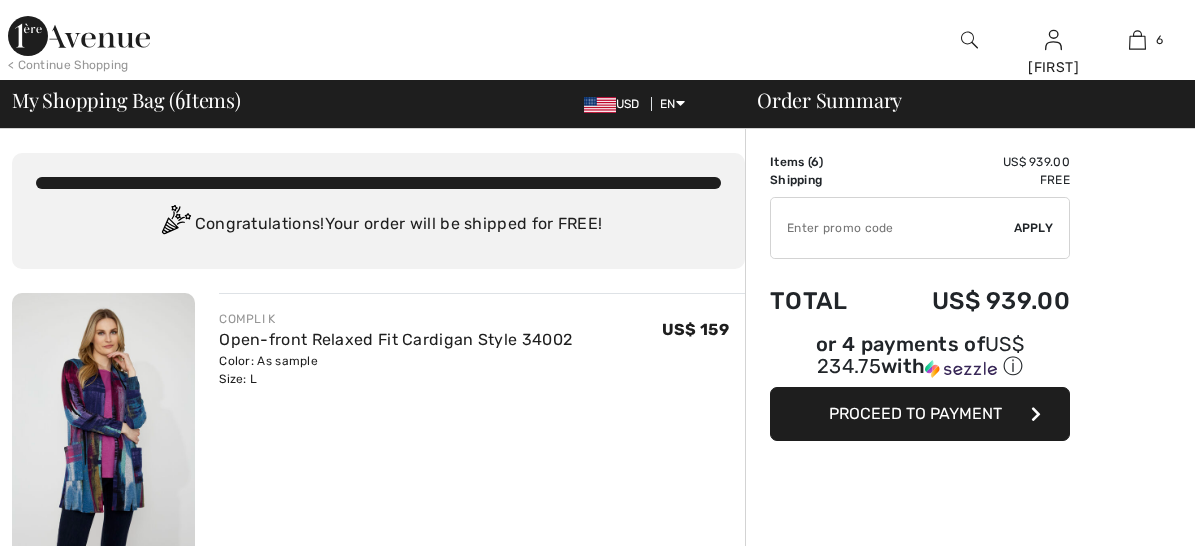 scroll, scrollTop: 0, scrollLeft: 0, axis: both 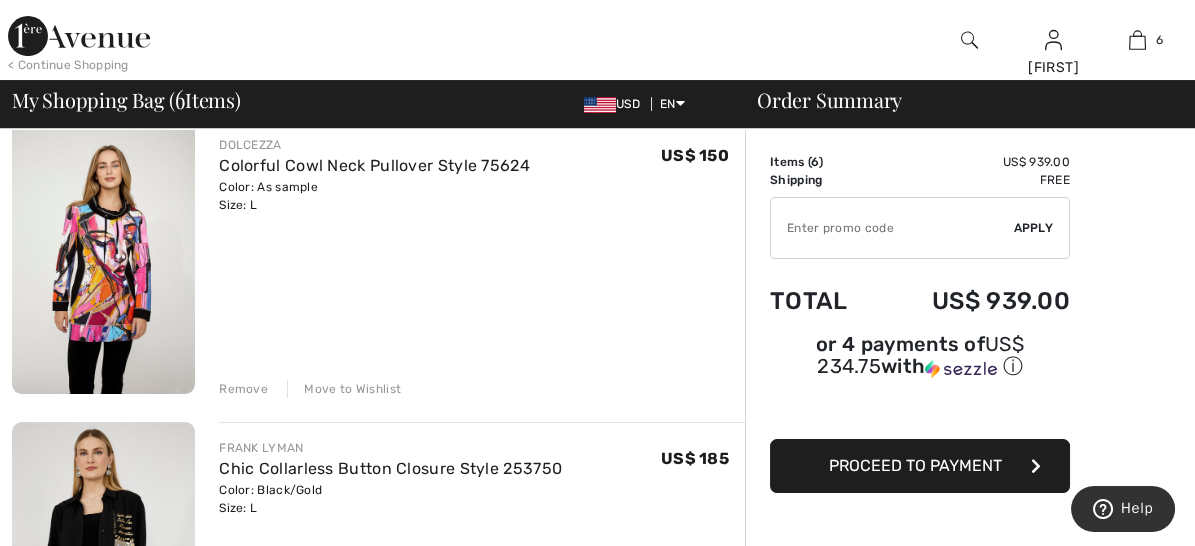 click on "Remove" at bounding box center [243, 692] 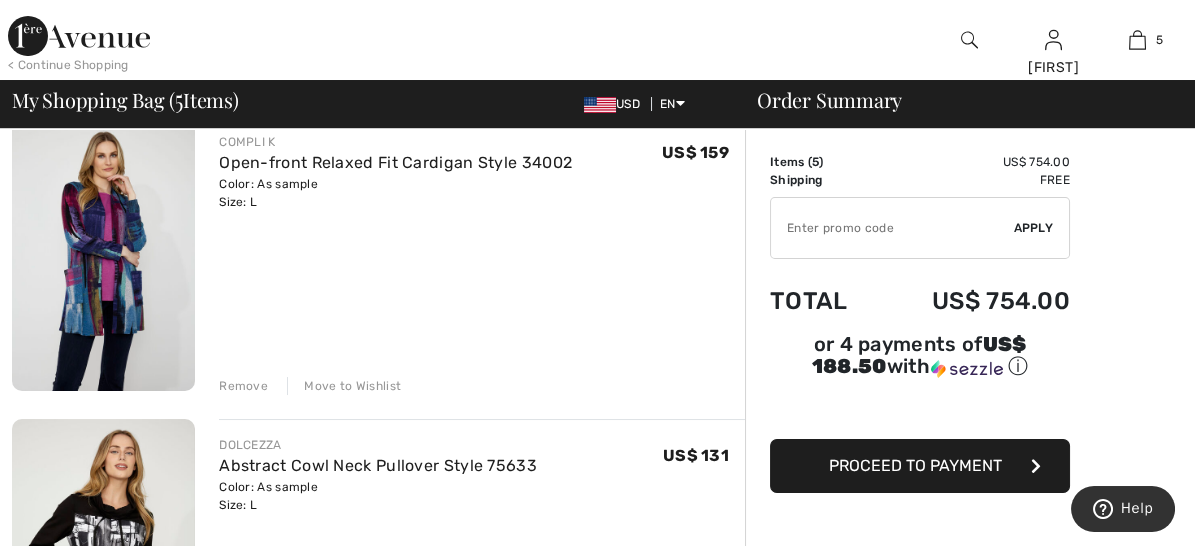 scroll, scrollTop: 182, scrollLeft: 0, axis: vertical 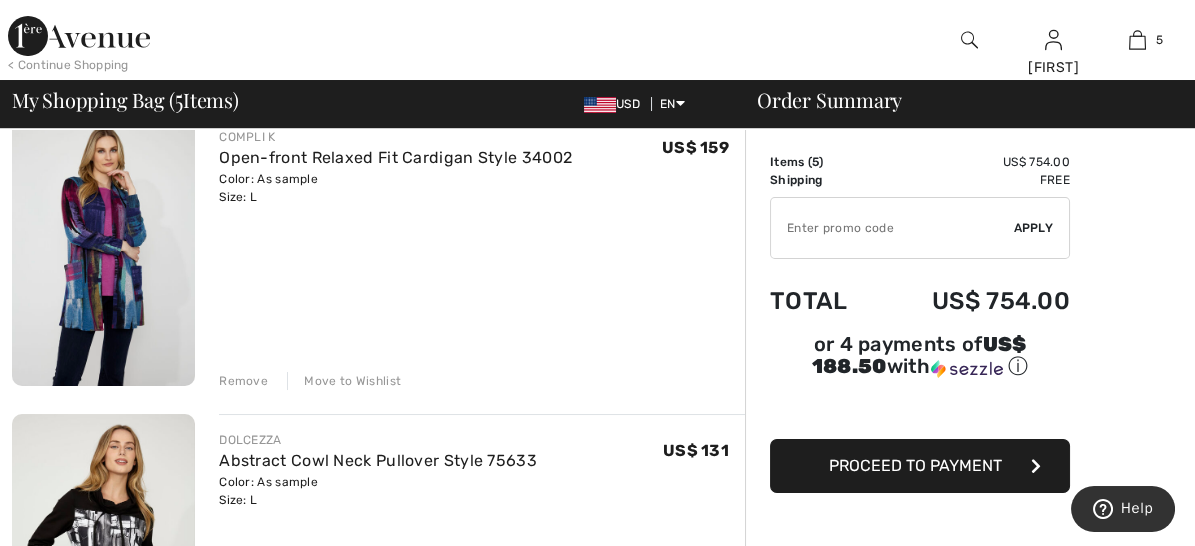 click at bounding box center (103, 551) 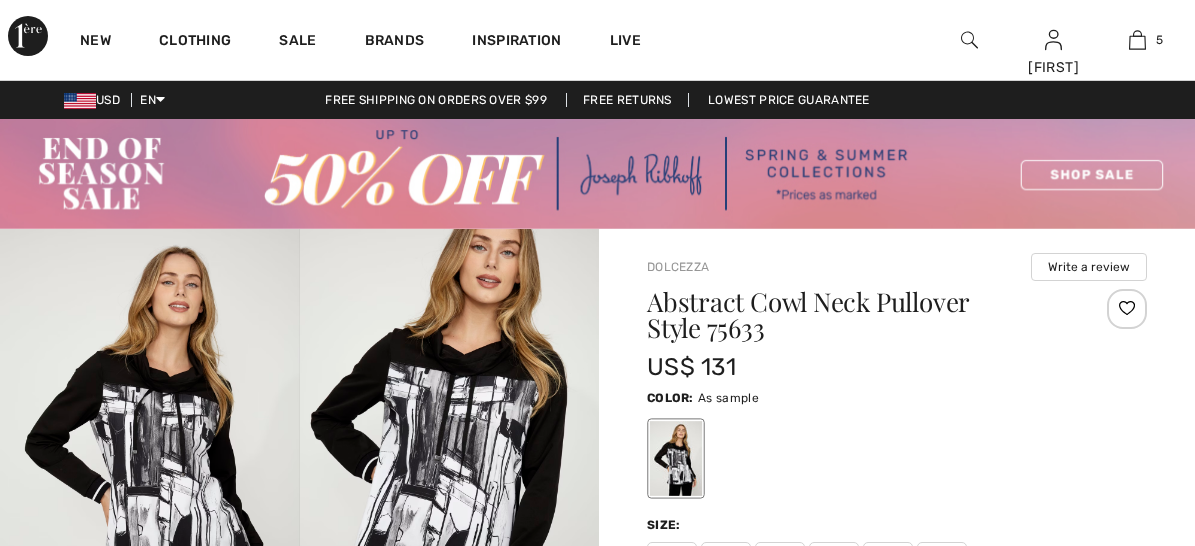 scroll, scrollTop: 0, scrollLeft: 0, axis: both 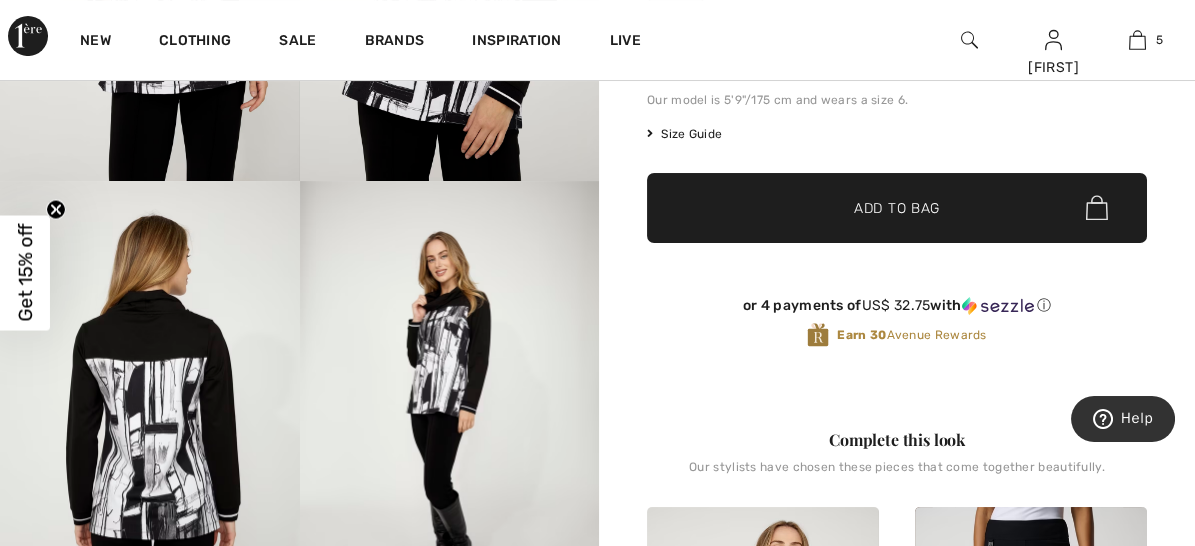 click on "Your browser does not support the video tag." at bounding box center (150, 705) 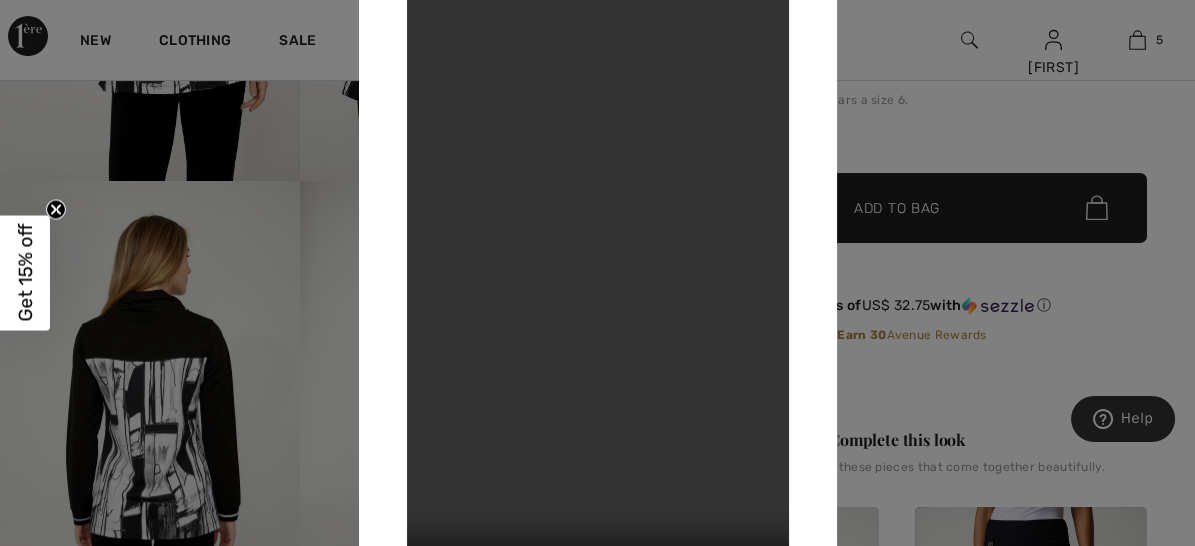click at bounding box center (597, 273) 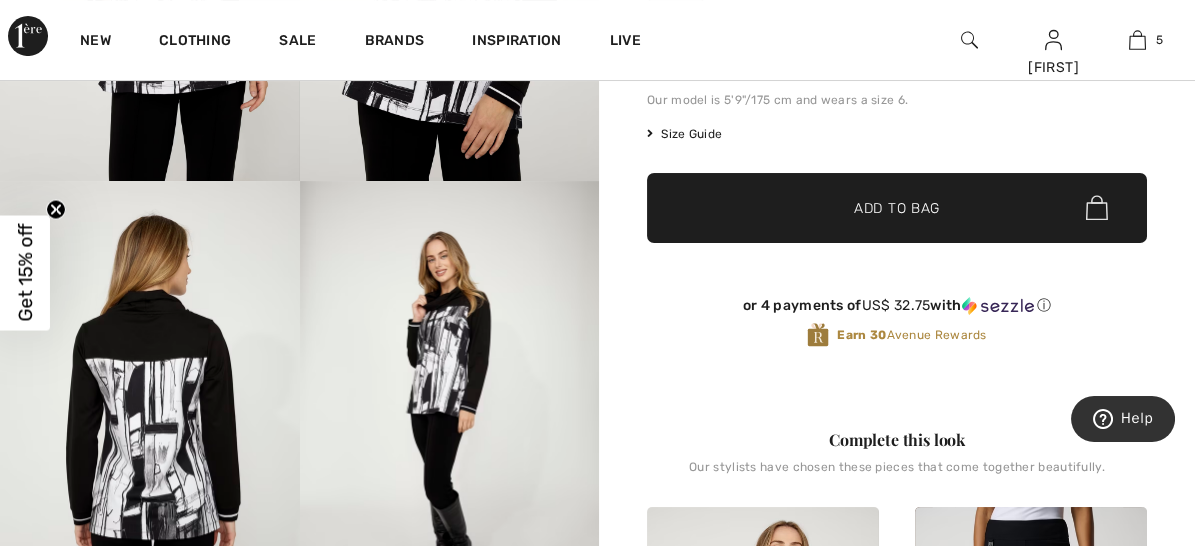 click at bounding box center (150, 405) 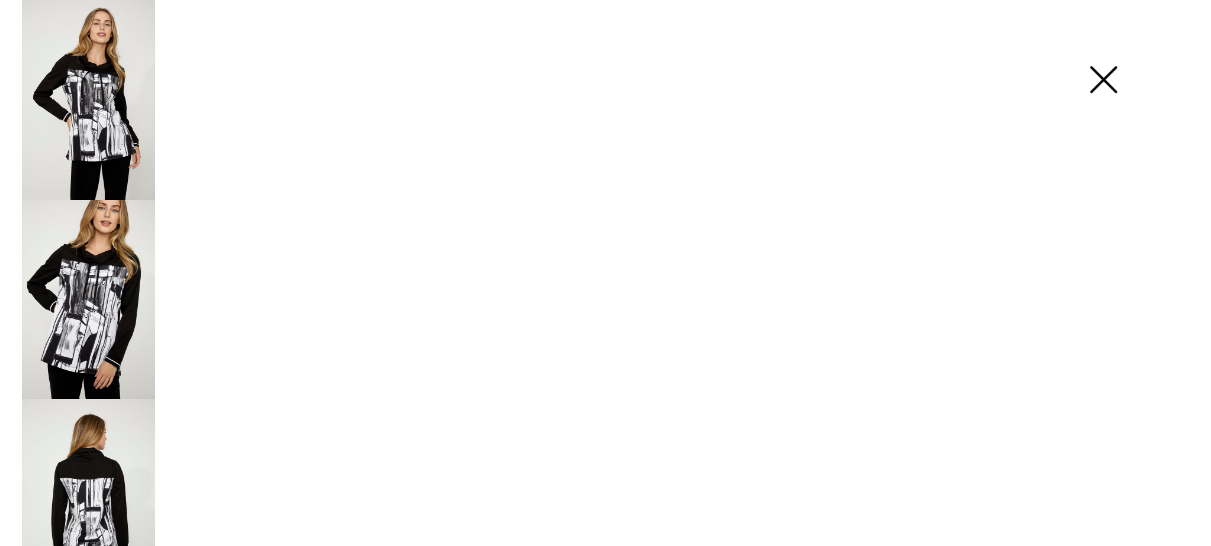 scroll, scrollTop: 498, scrollLeft: 0, axis: vertical 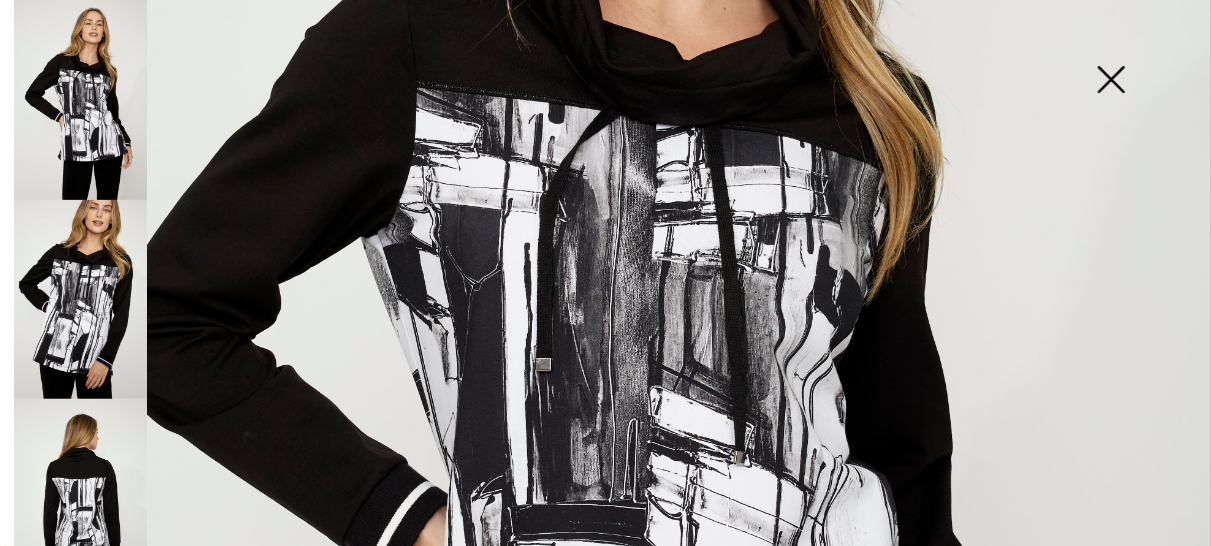 click at bounding box center (80, 499) 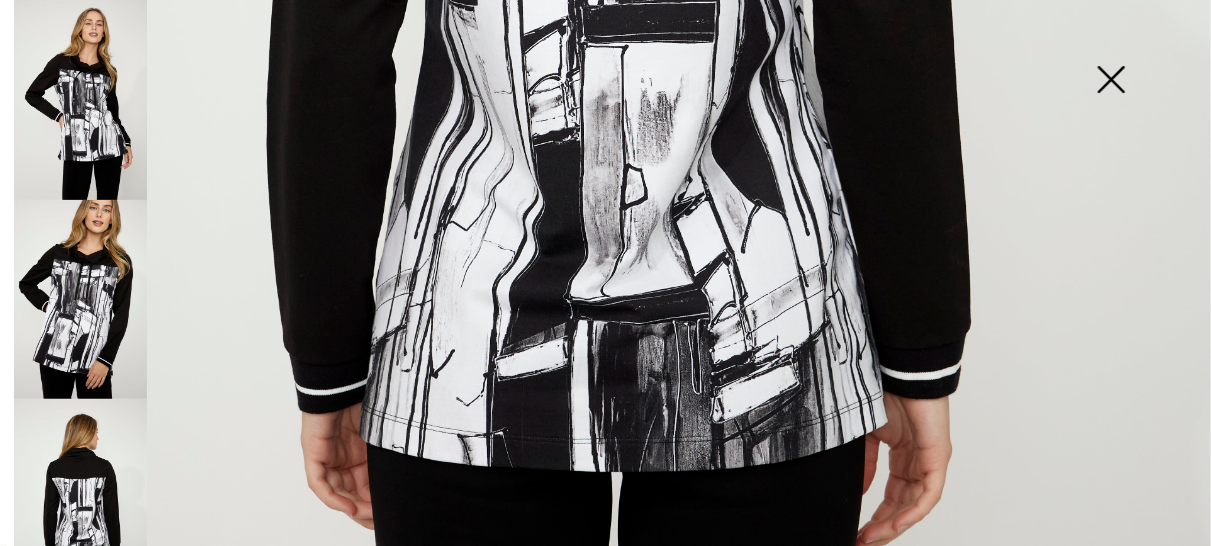 scroll, scrollTop: 1002, scrollLeft: 0, axis: vertical 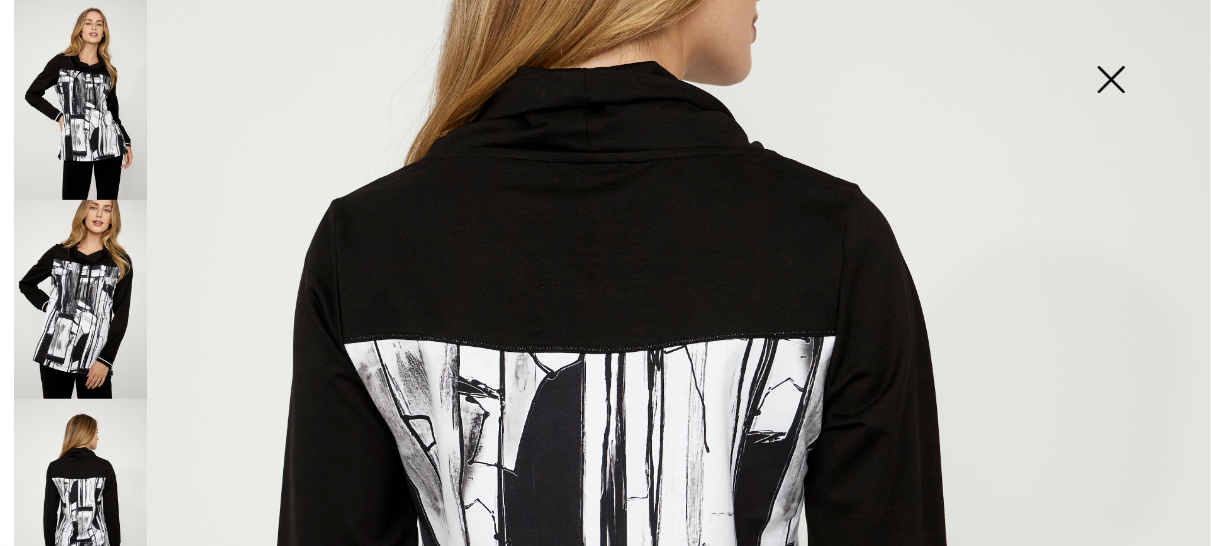 click at bounding box center (80, 300) 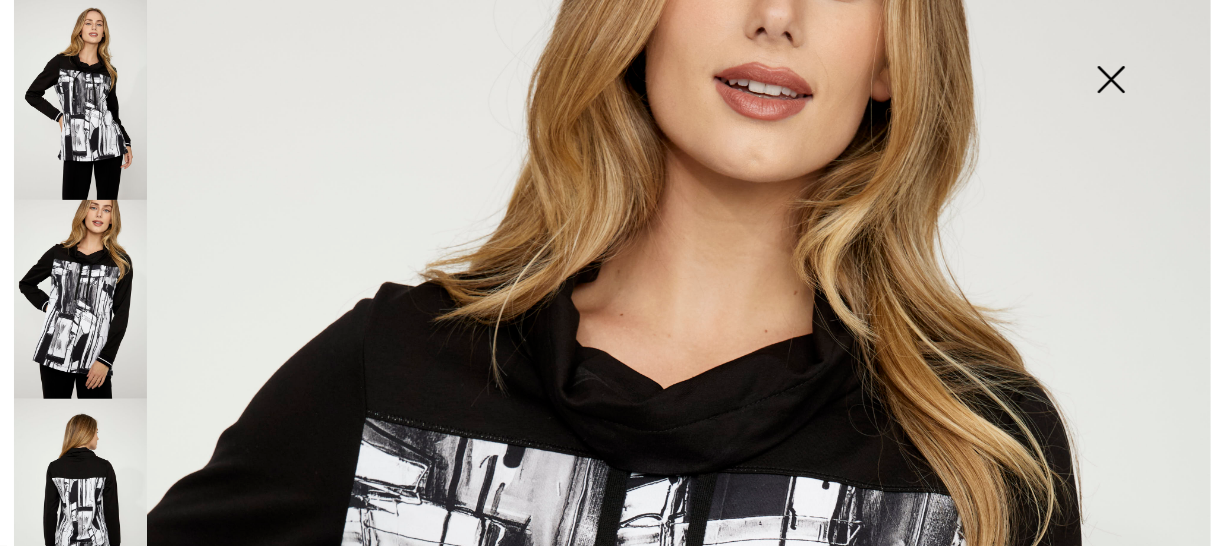 scroll, scrollTop: 96, scrollLeft: 0, axis: vertical 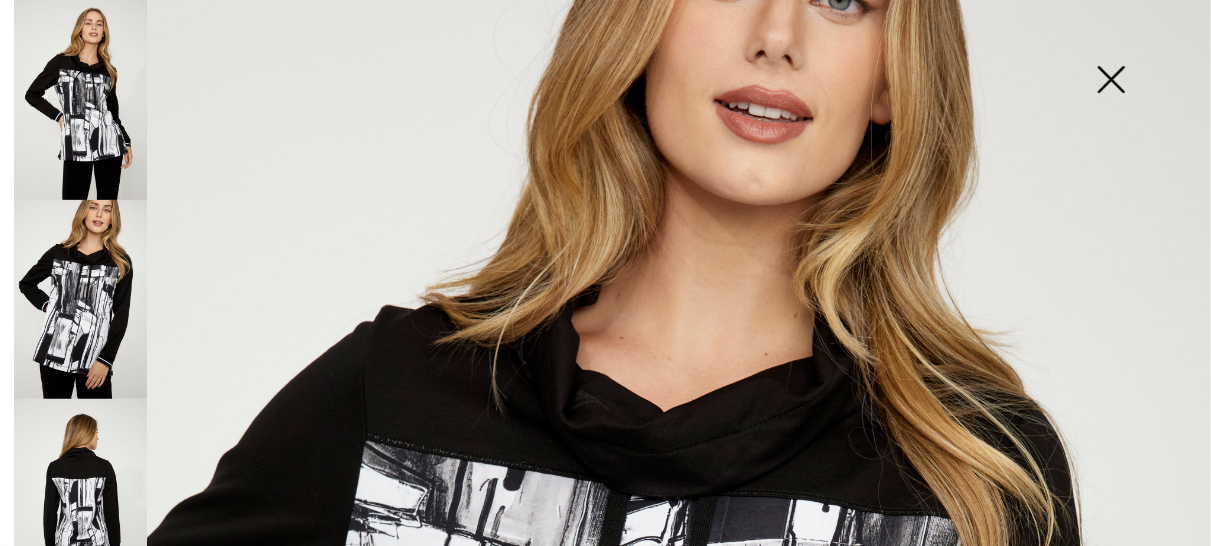click at bounding box center [80, 300] 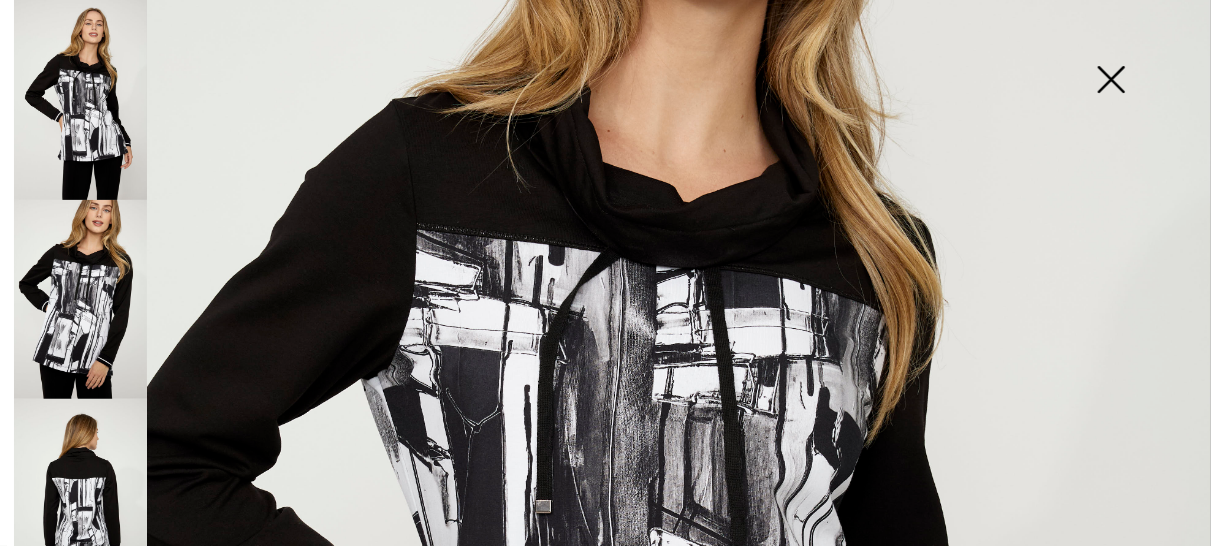 scroll, scrollTop: 0, scrollLeft: 0, axis: both 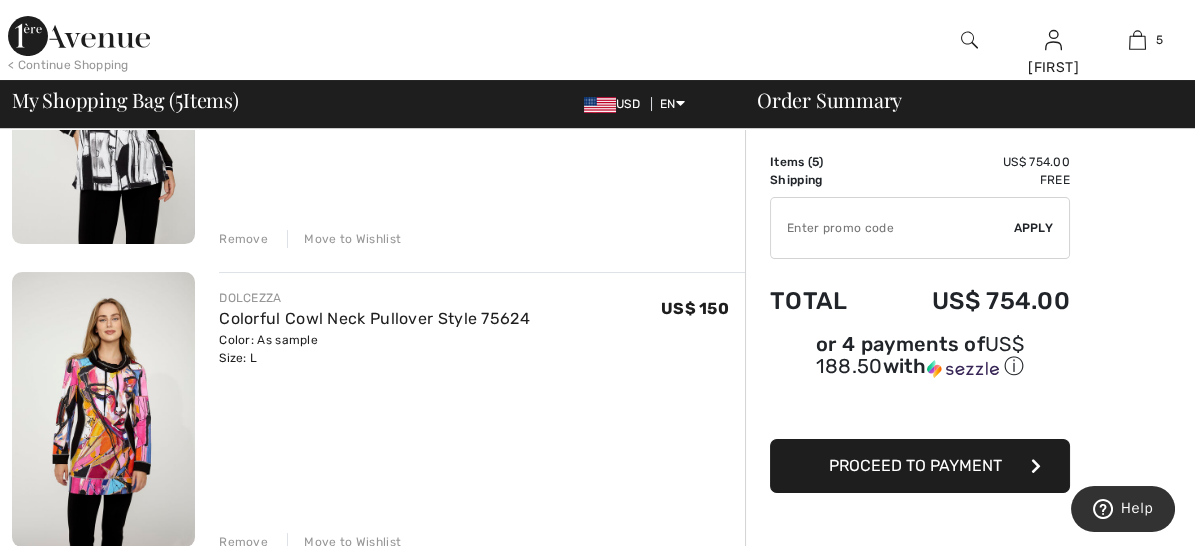 click at bounding box center (103, 409) 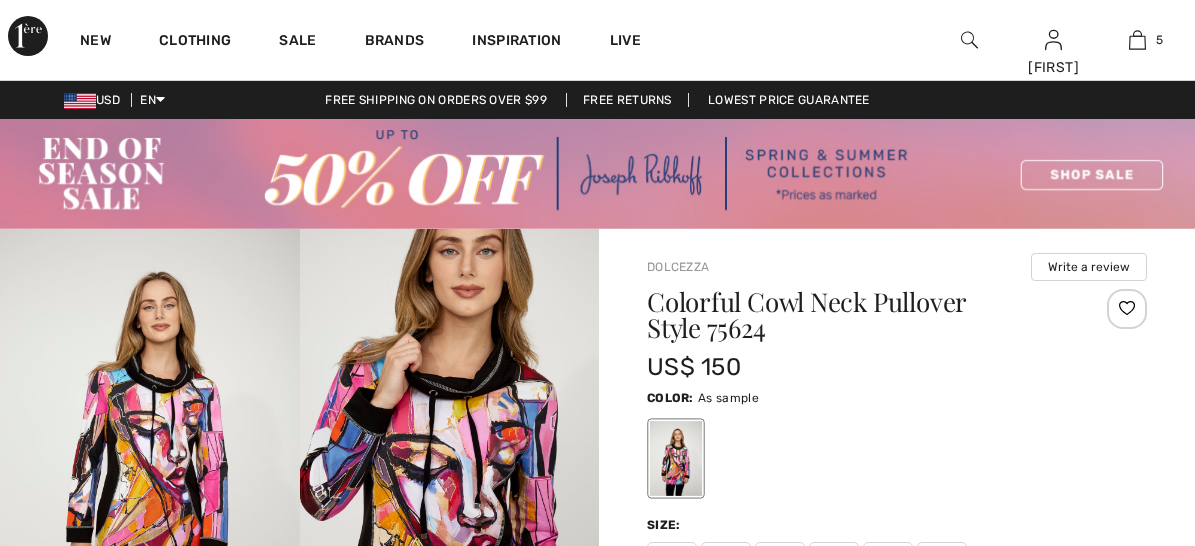scroll, scrollTop: 0, scrollLeft: 0, axis: both 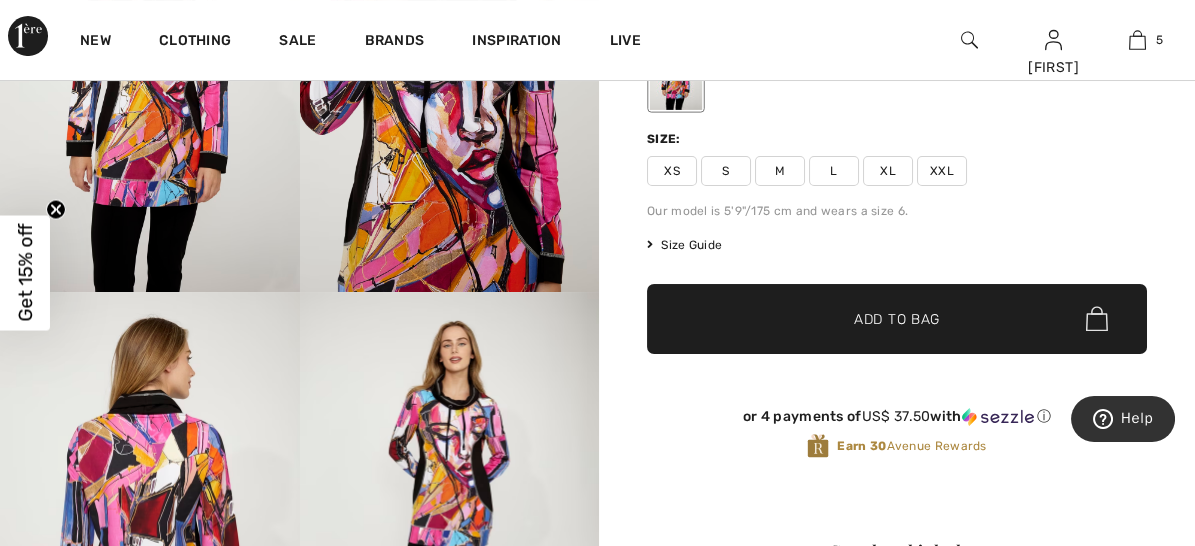 click at bounding box center (150, 516) 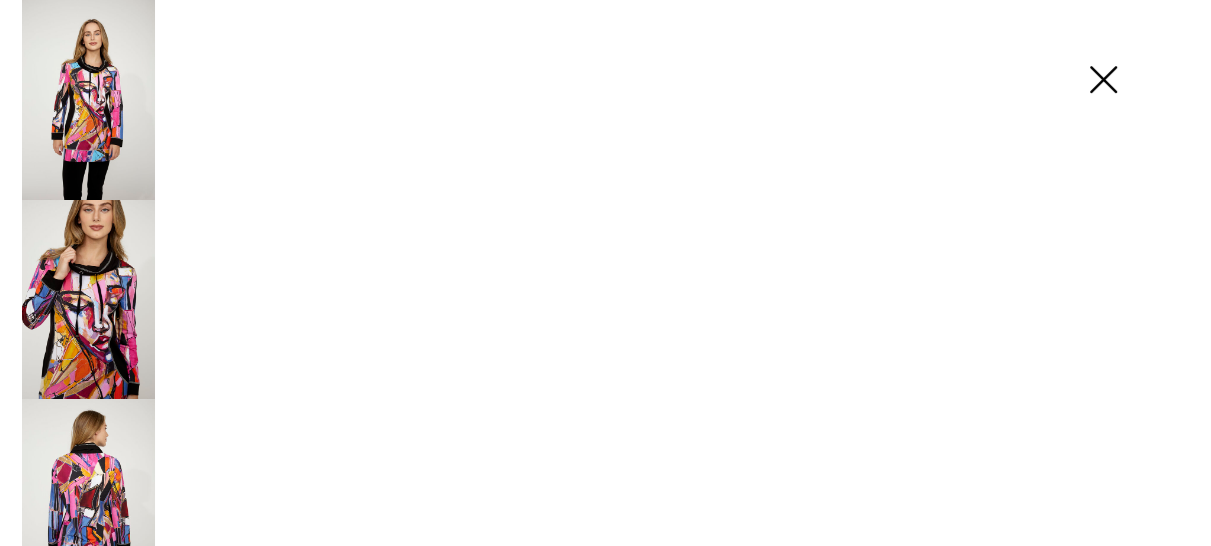 scroll, scrollTop: 387, scrollLeft: 0, axis: vertical 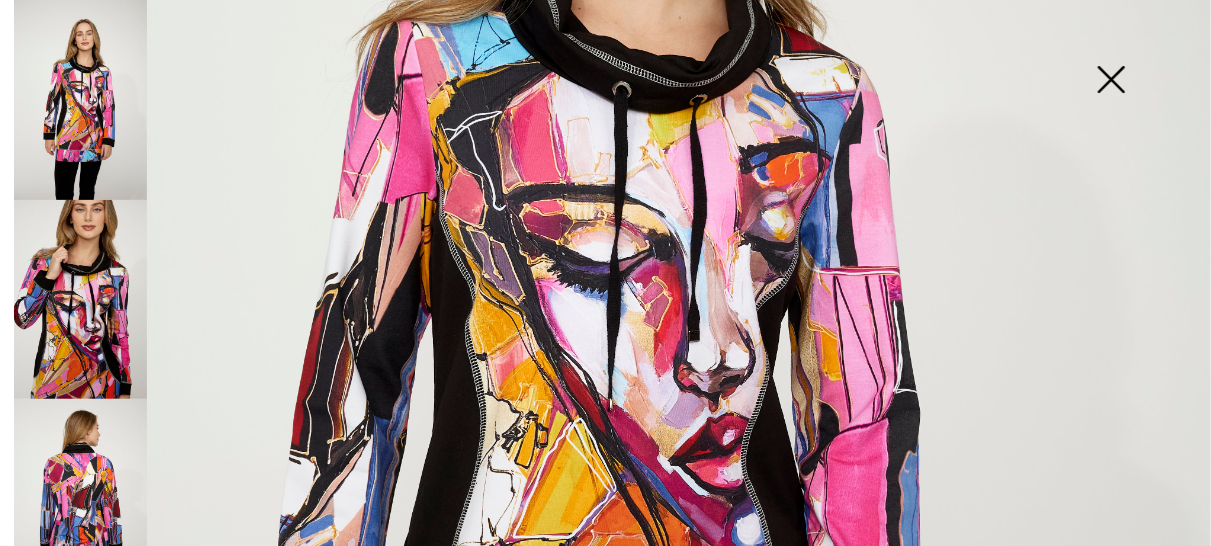 click at bounding box center (80, 499) 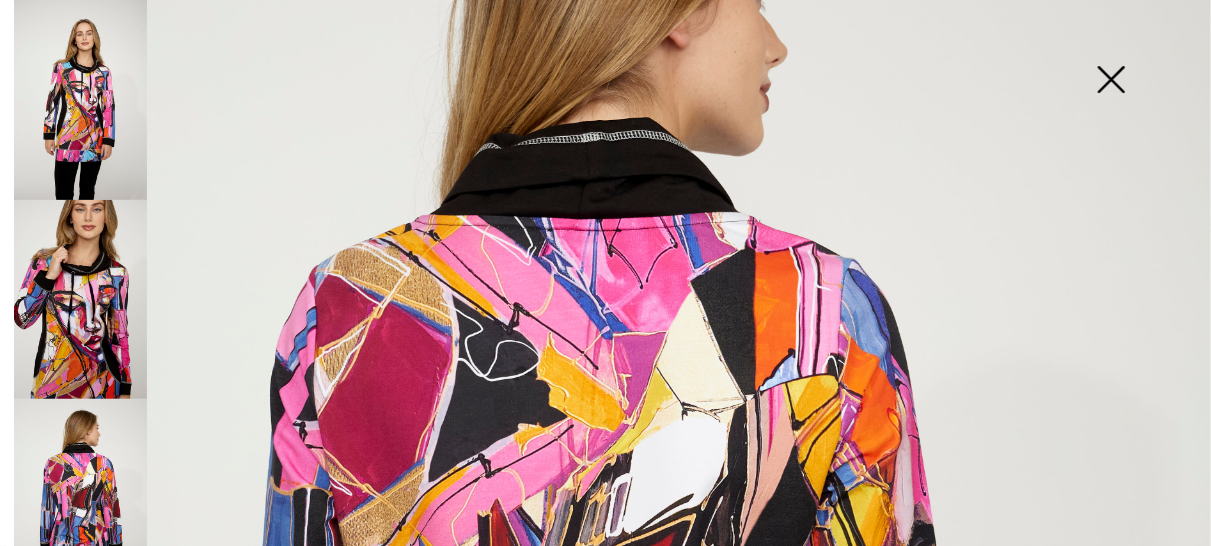 scroll, scrollTop: 270, scrollLeft: 0, axis: vertical 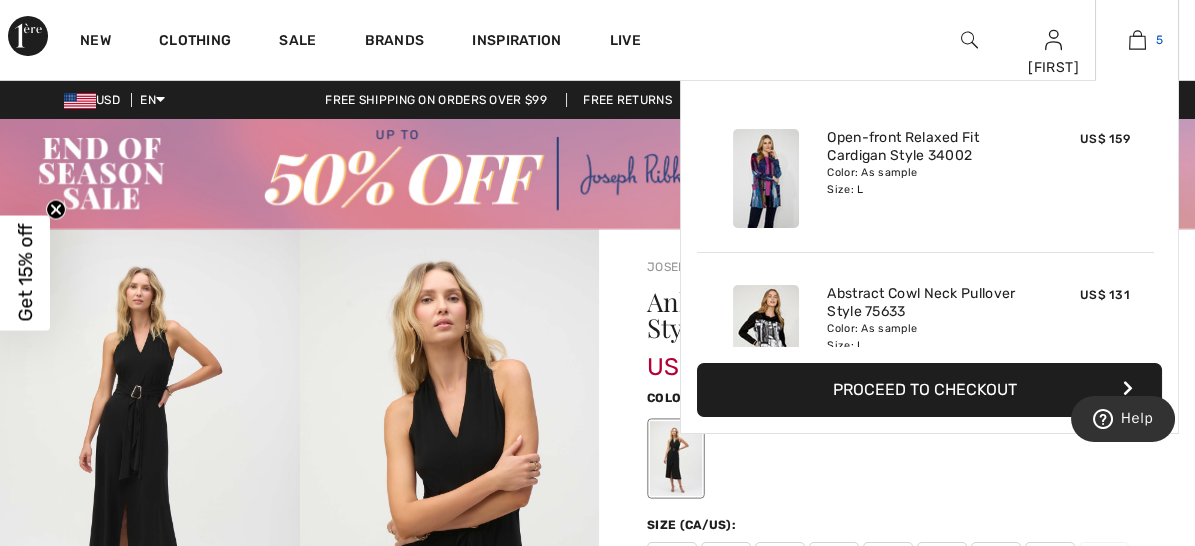 click at bounding box center (1137, 40) 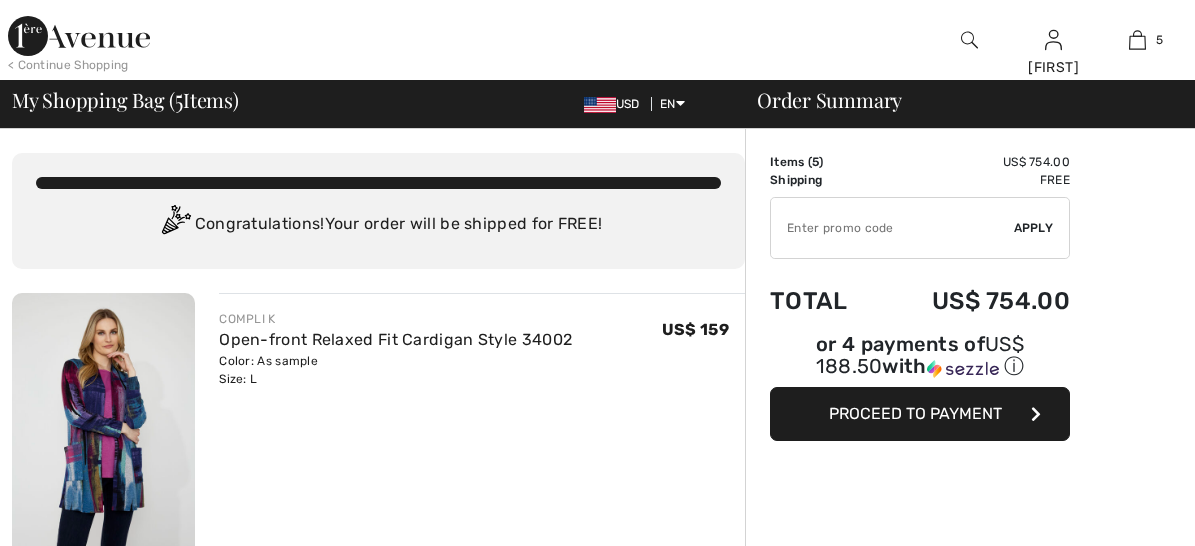 scroll, scrollTop: 0, scrollLeft: 0, axis: both 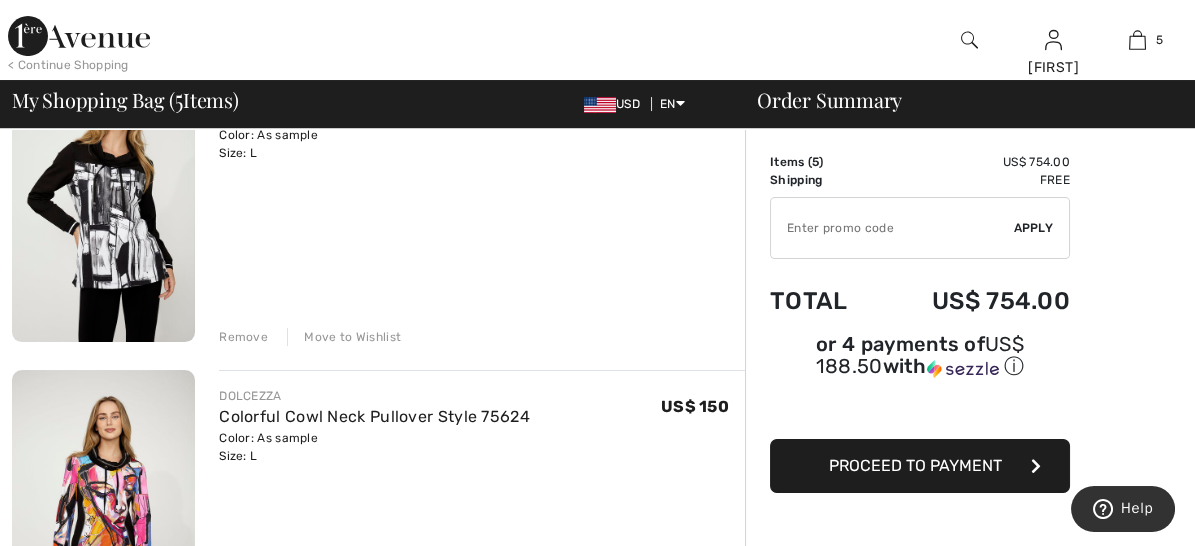 click on "Remove" at bounding box center (243, 640) 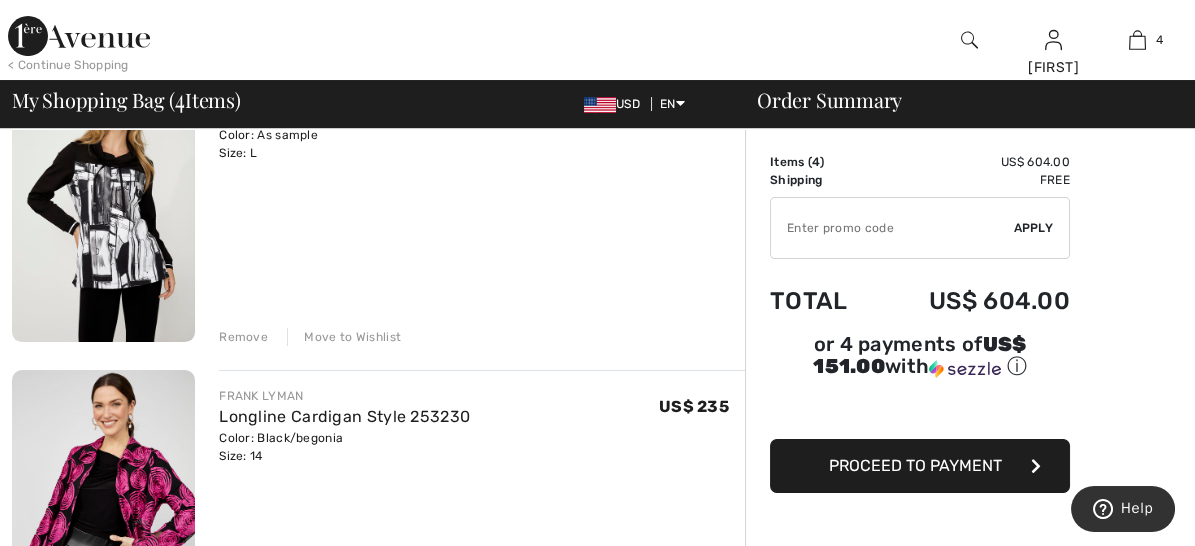 click at bounding box center [103, 507] 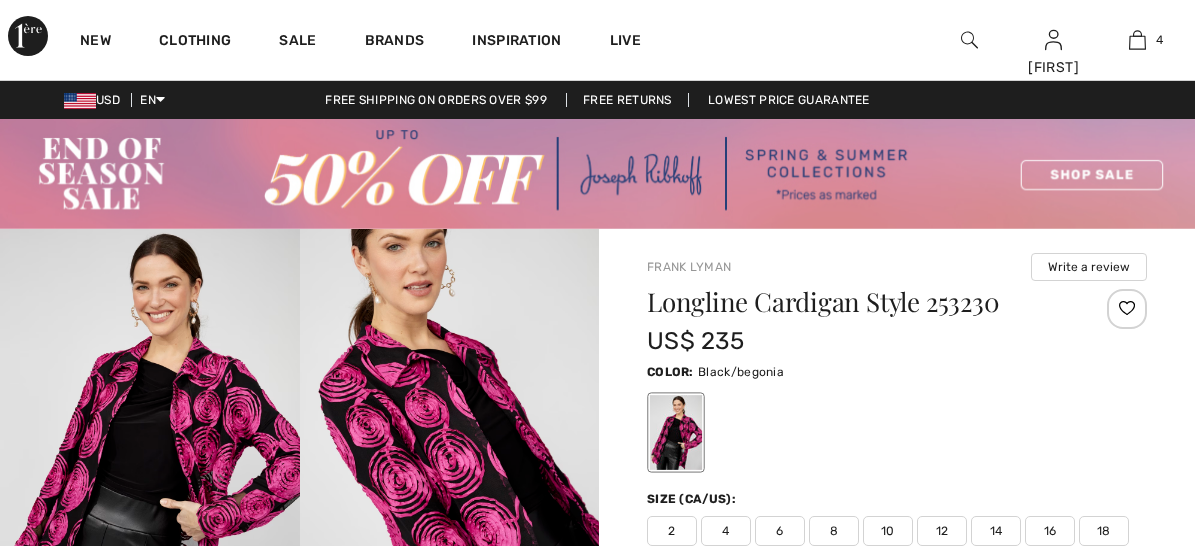 scroll, scrollTop: 0, scrollLeft: 0, axis: both 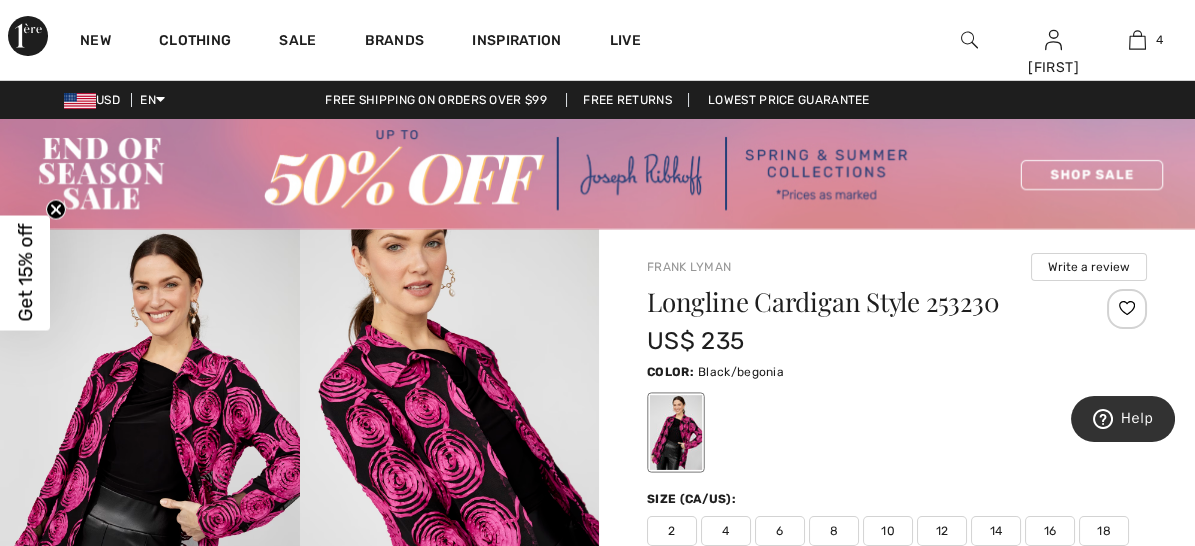 click at bounding box center [450, 453] 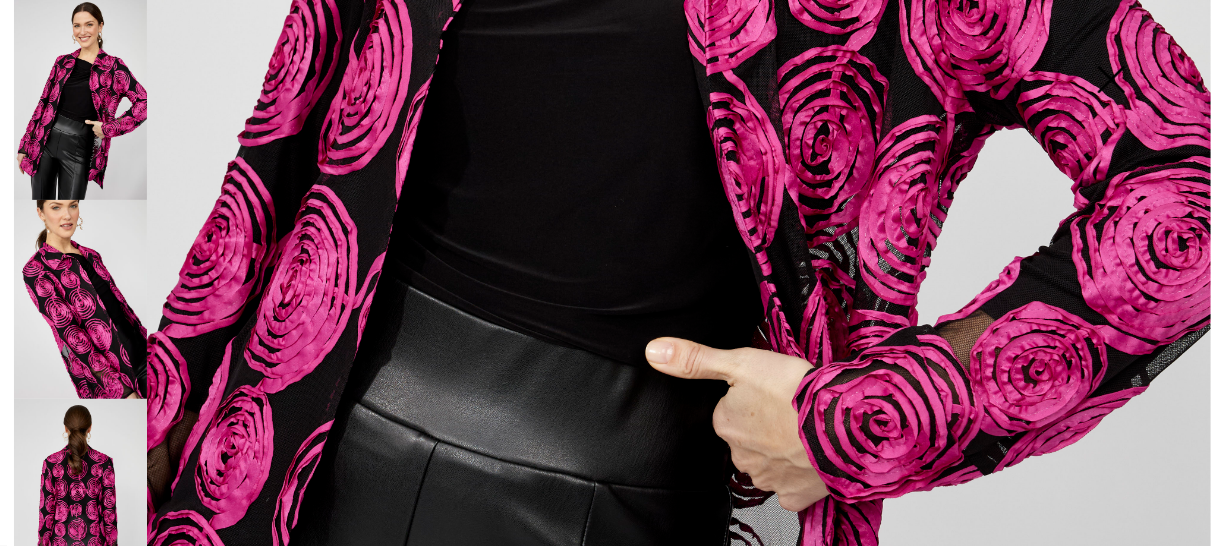 scroll, scrollTop: 753, scrollLeft: 0, axis: vertical 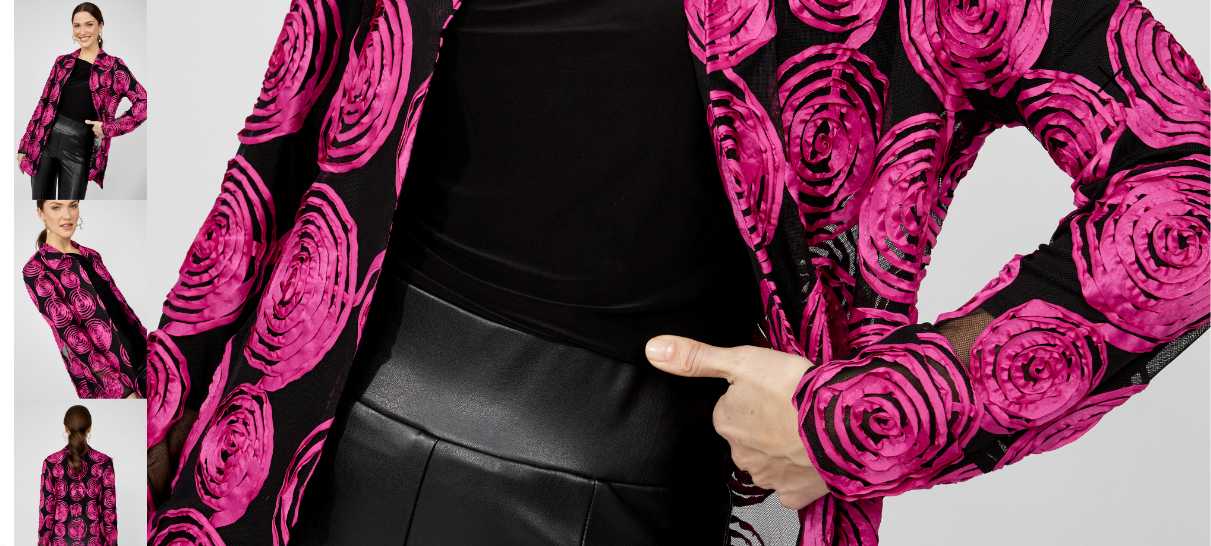 click at bounding box center [80, 499] 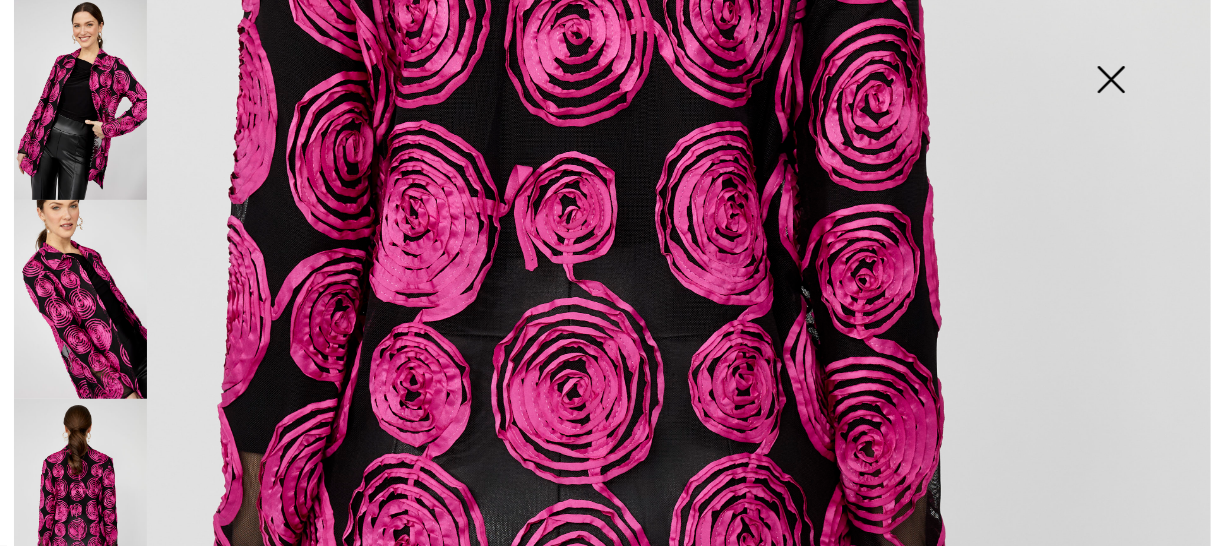 scroll, scrollTop: 1165, scrollLeft: 0, axis: vertical 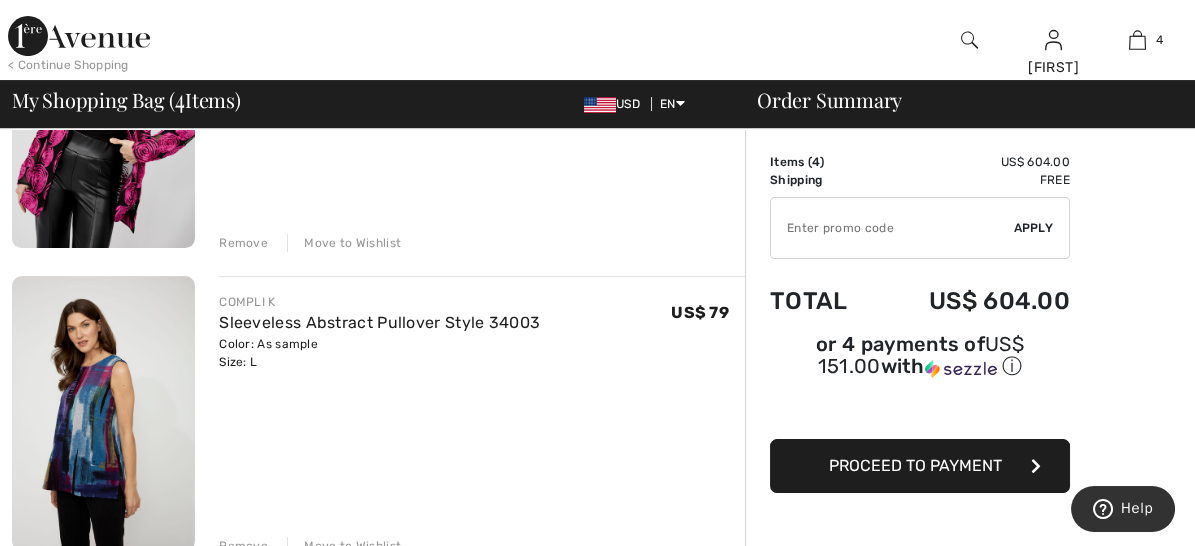 click at bounding box center (0, 0) 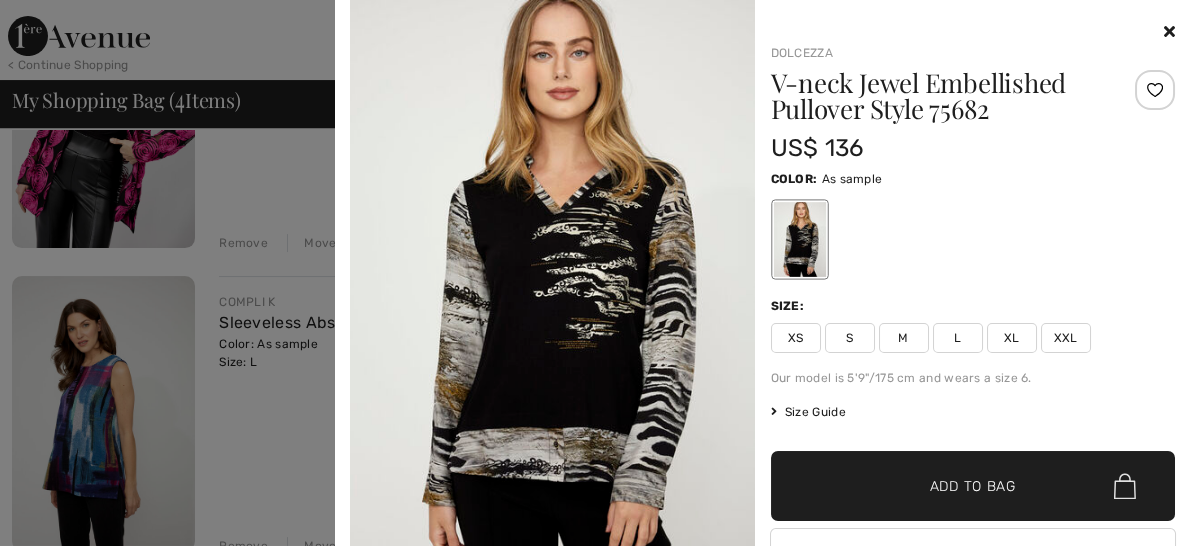 click at bounding box center (597, 273) 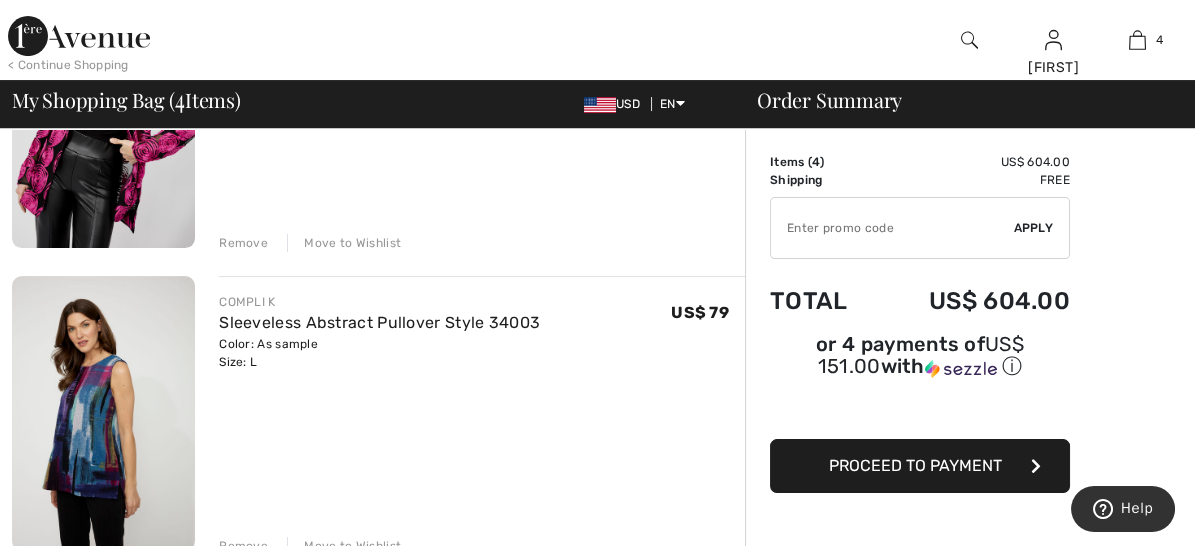 click at bounding box center (0, 0) 